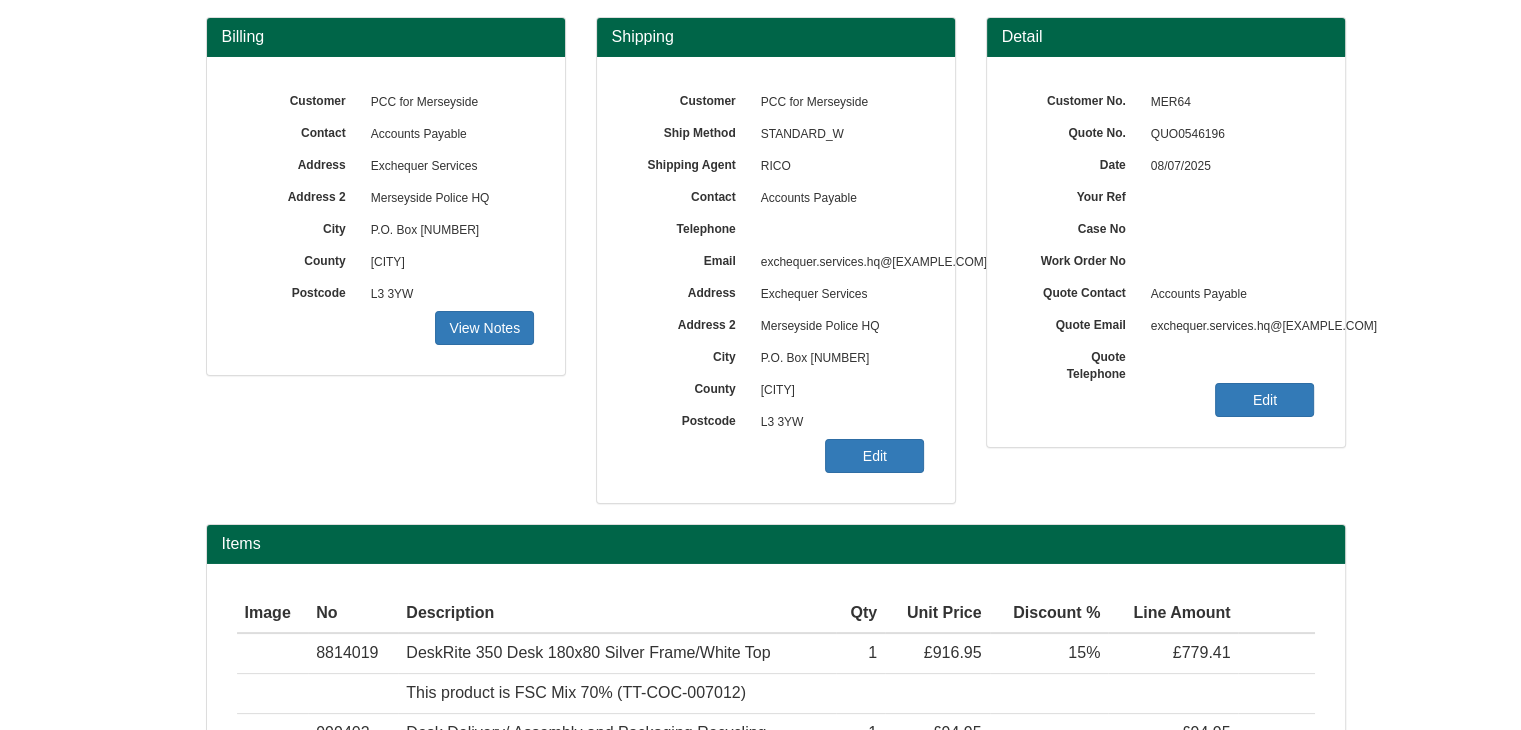 scroll, scrollTop: 175, scrollLeft: 0, axis: vertical 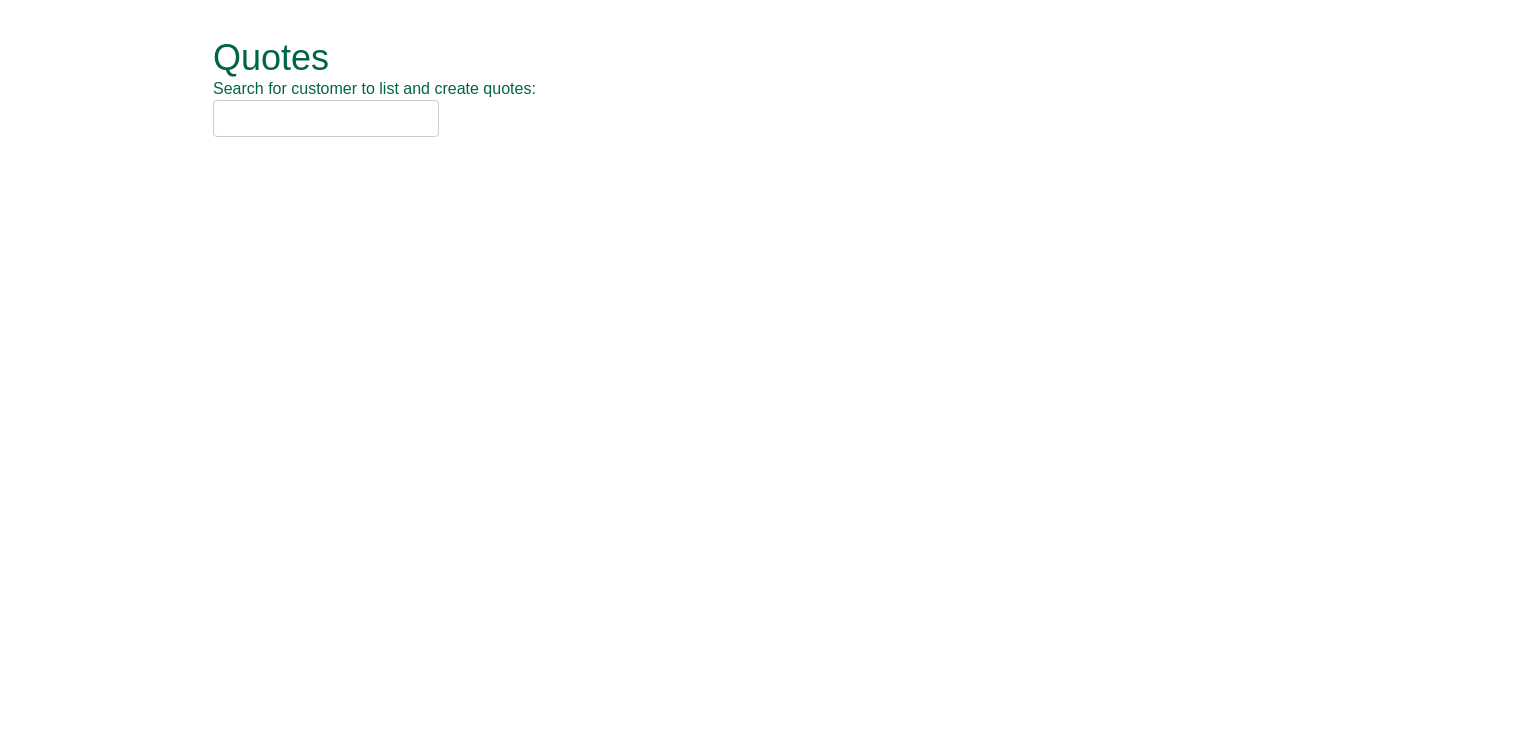 click at bounding box center [326, 118] 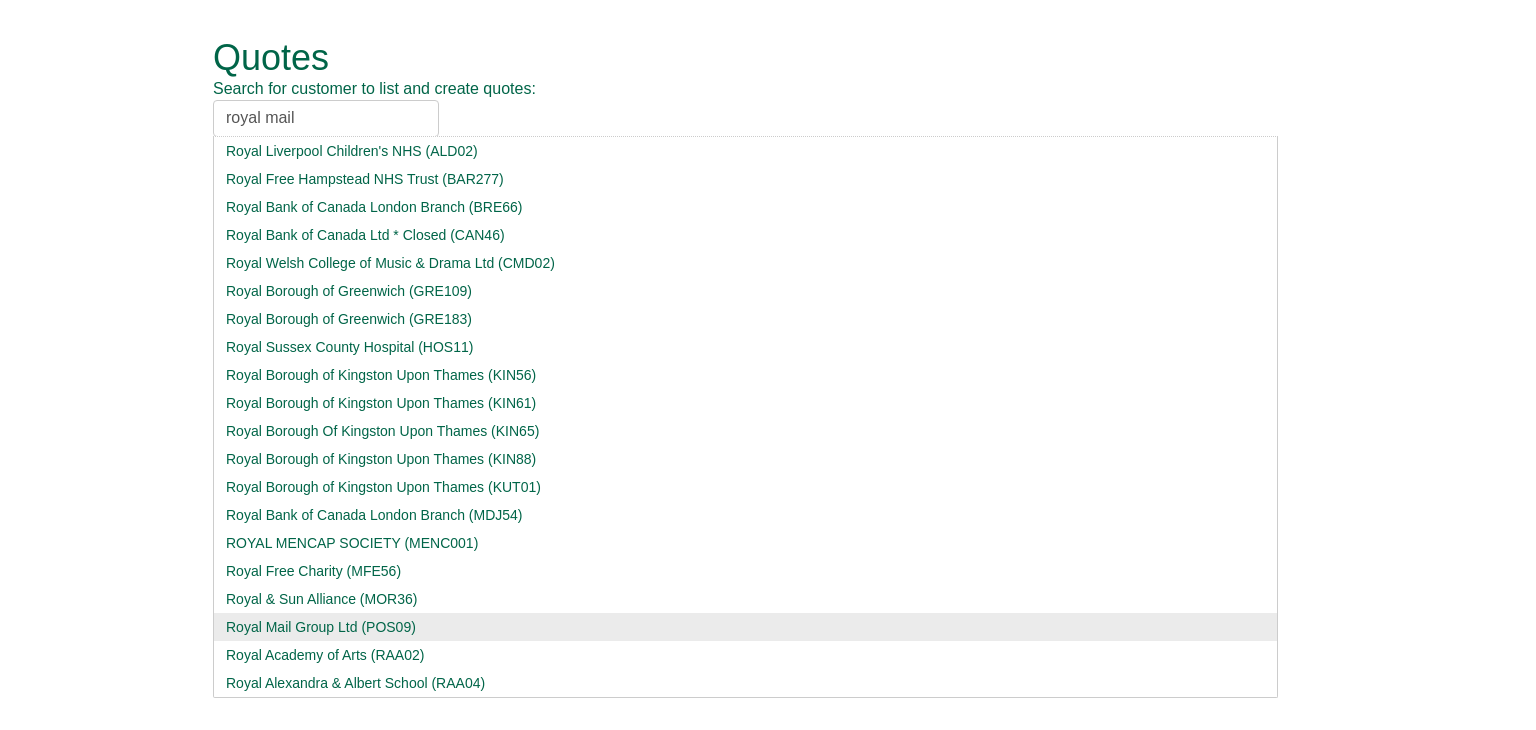 type on "royal mail" 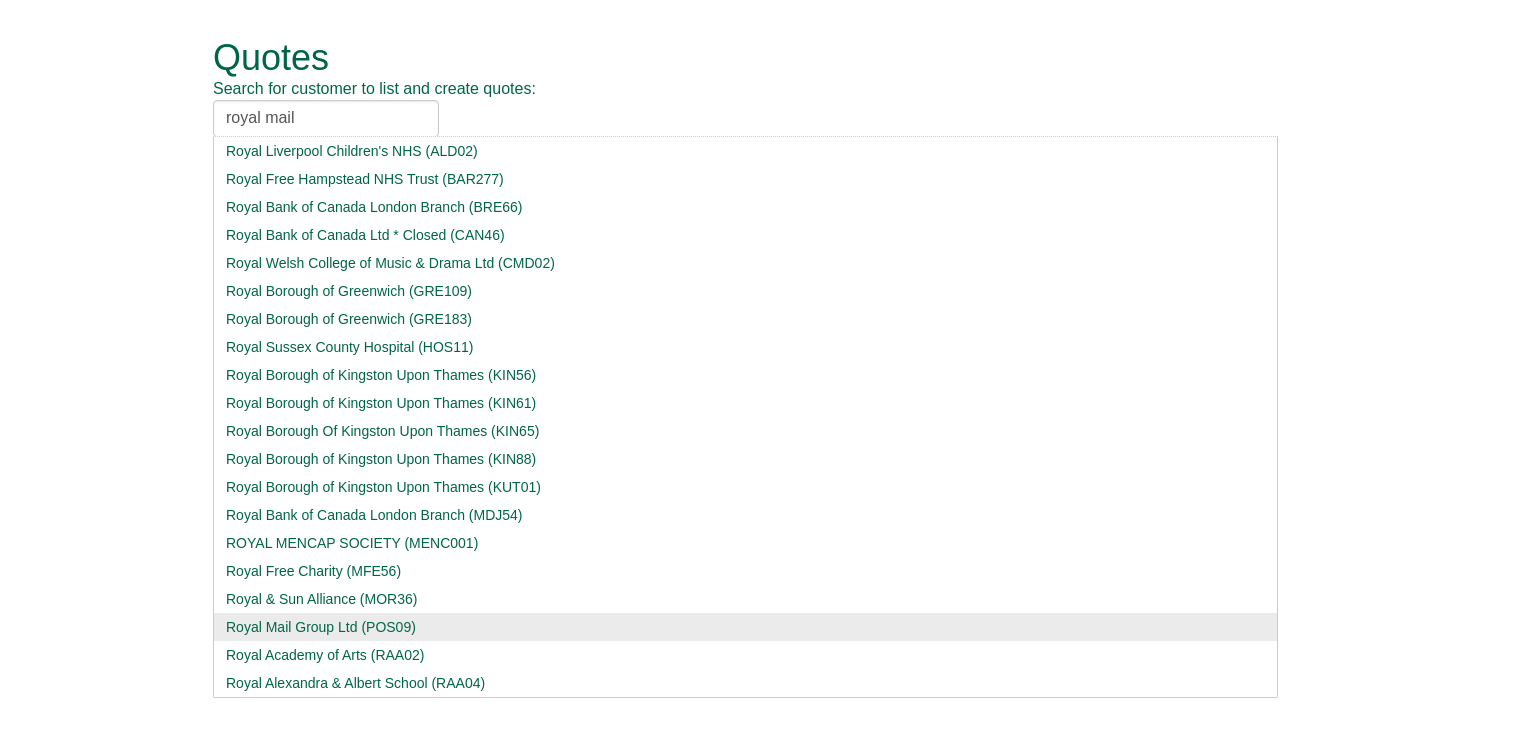 click on "Royal Mail Group Ltd (POS09)" at bounding box center (745, 627) 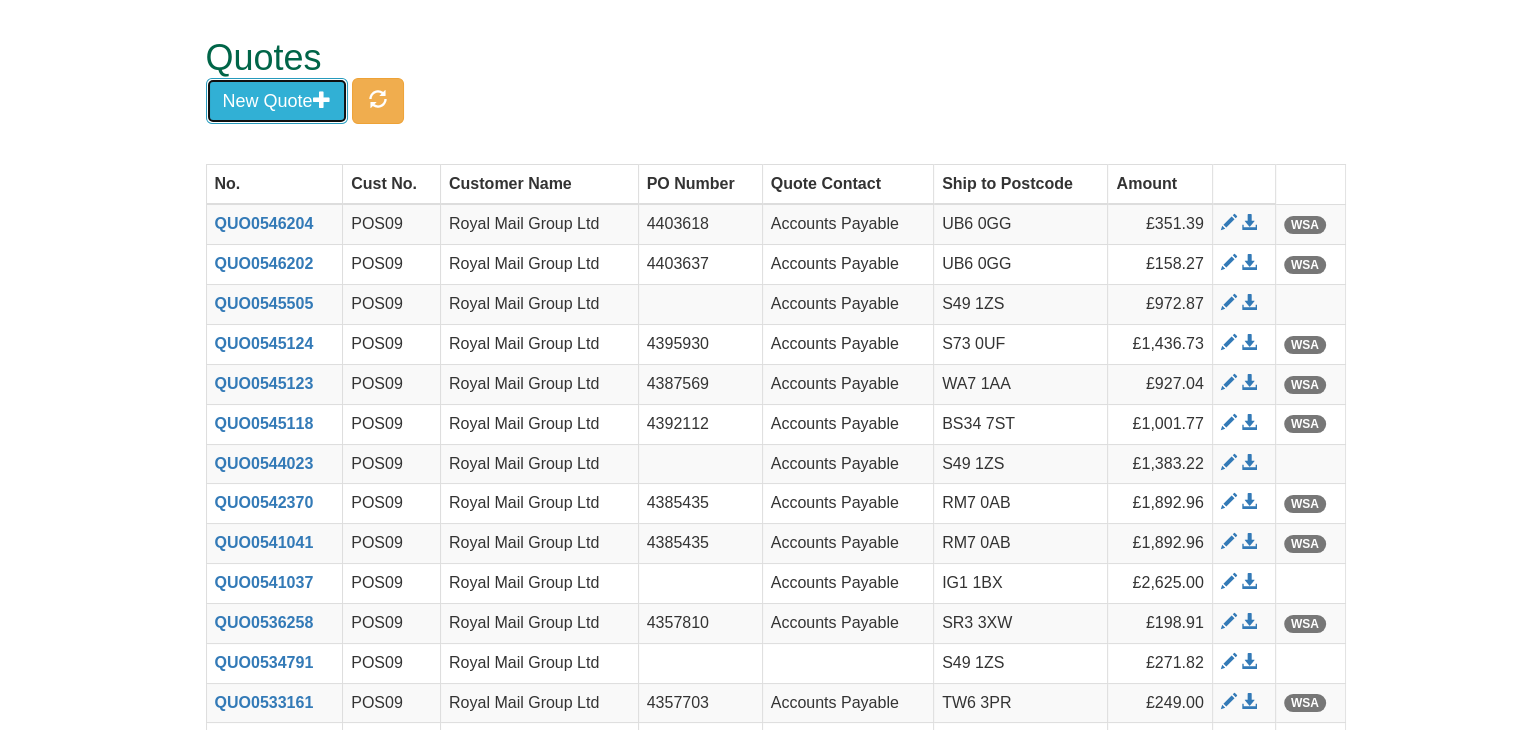 click on "New Quote" at bounding box center (277, 101) 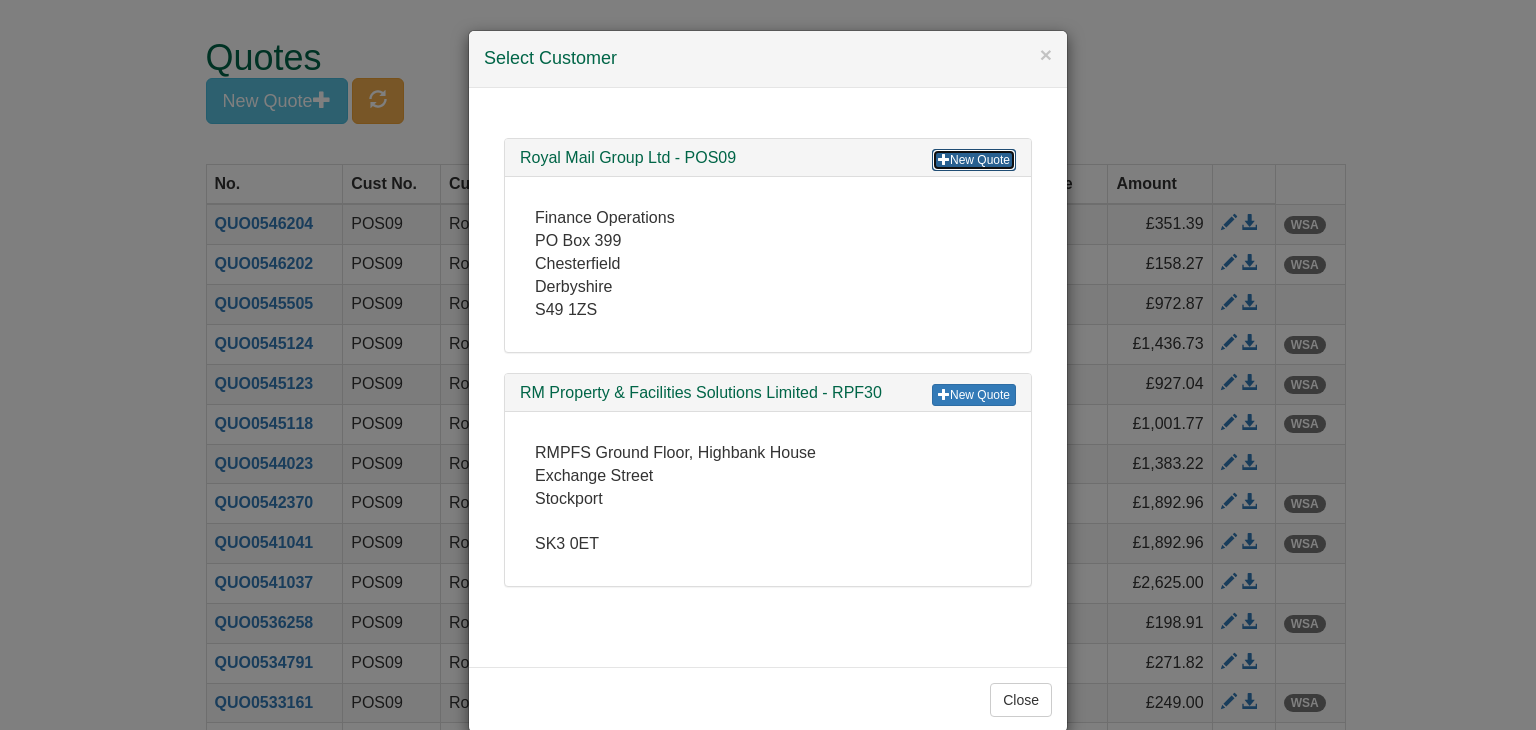 click on "New Quote" at bounding box center (974, 160) 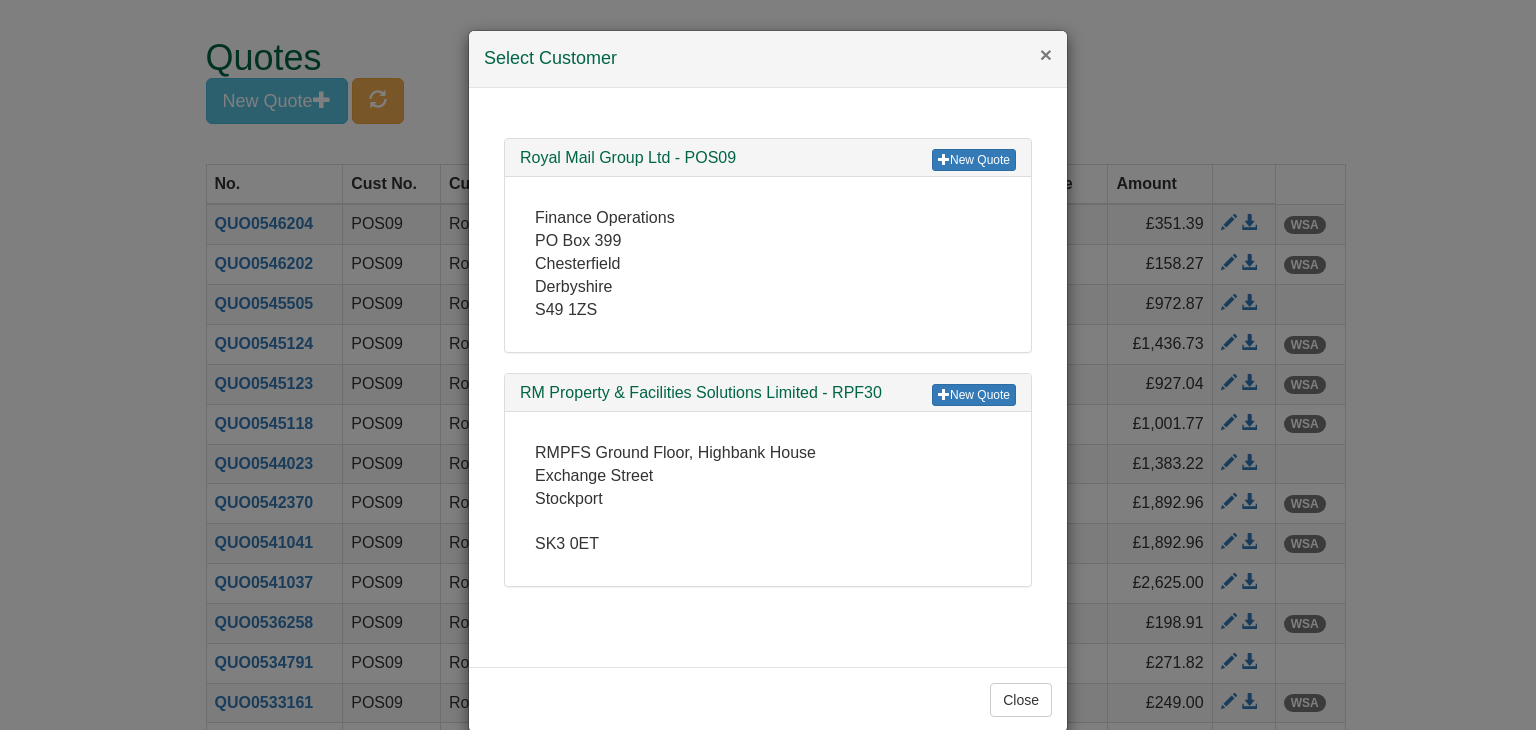 click on "×" at bounding box center [1046, 54] 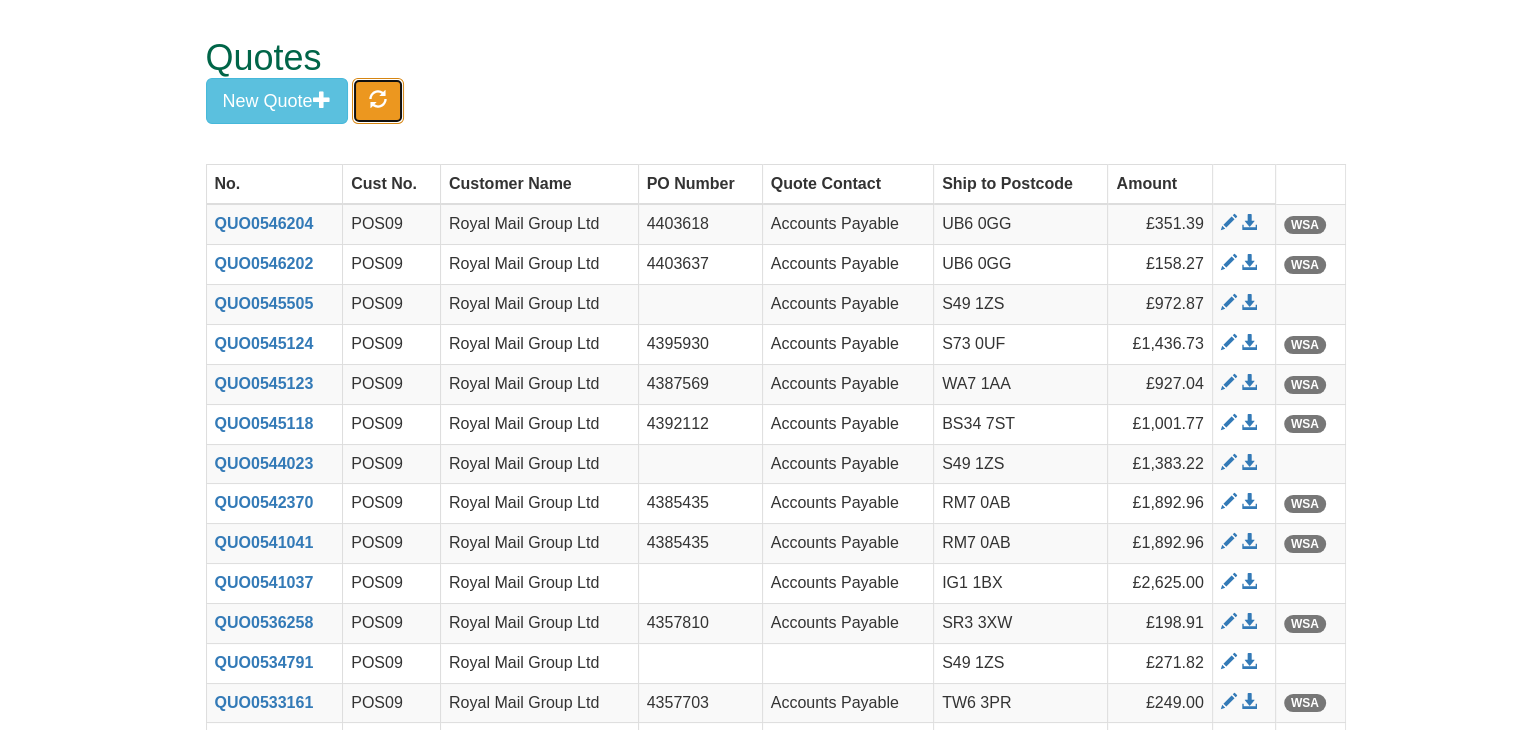 click at bounding box center (378, 99) 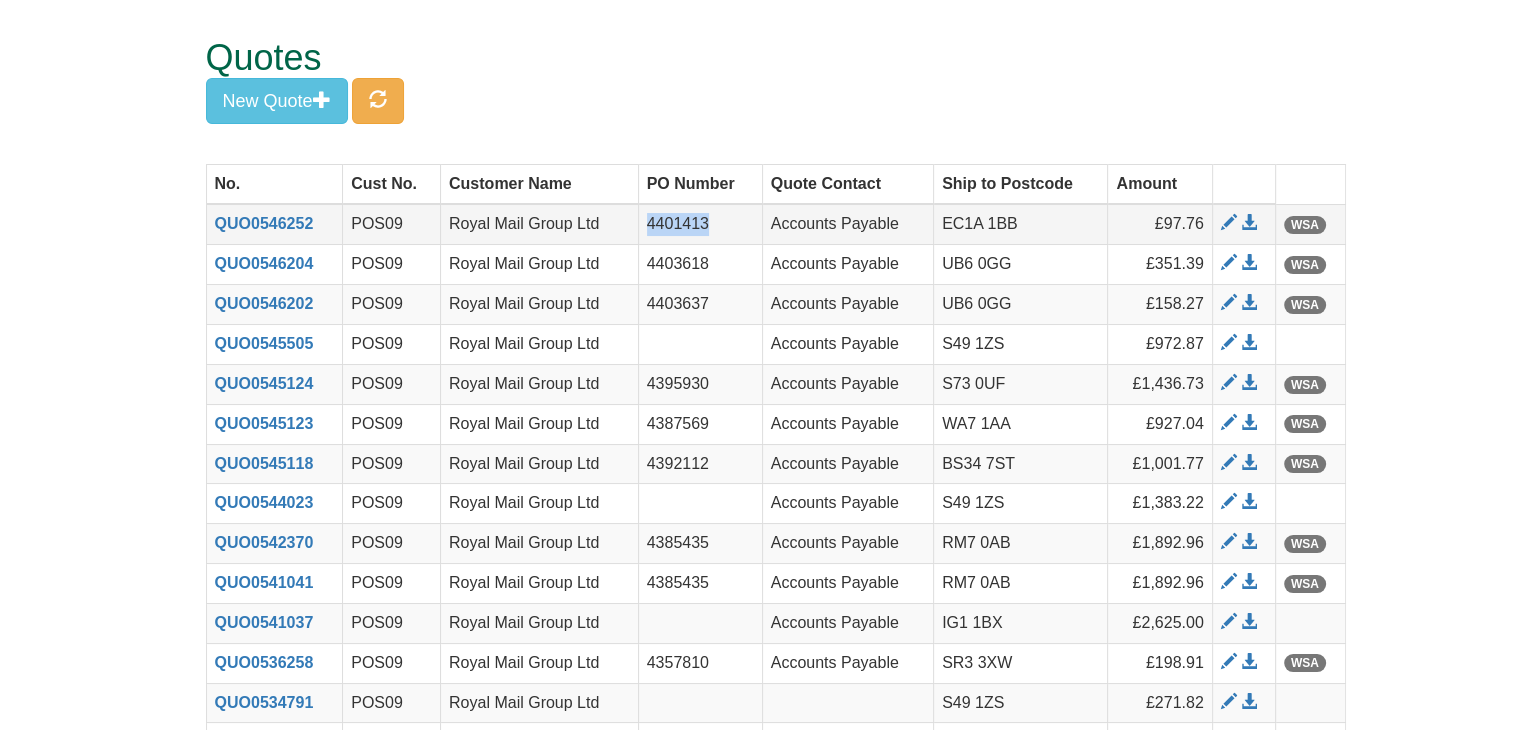 drag, startPoint x: 710, startPoint y: 225, endPoint x: 645, endPoint y: 221, distance: 65.12296 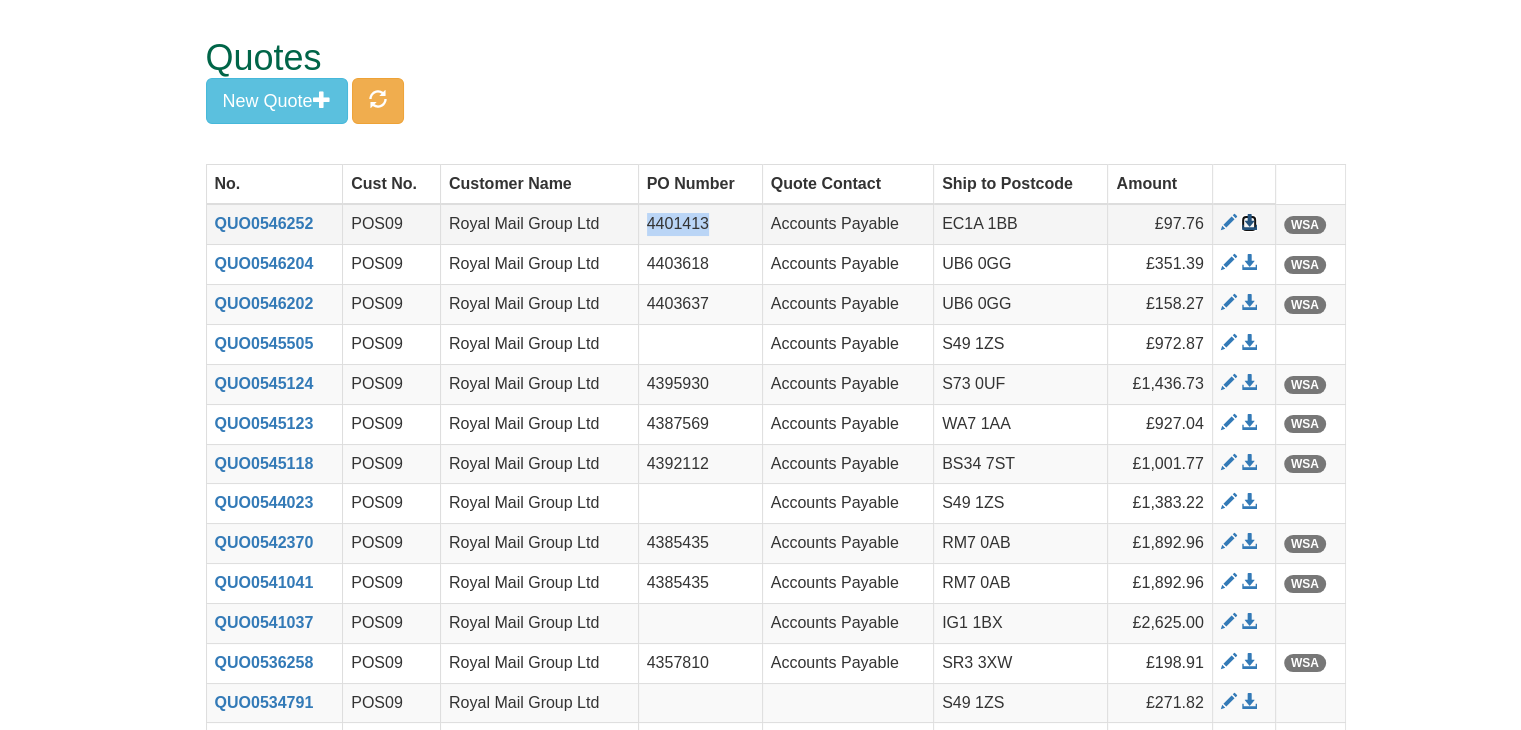 click at bounding box center (1249, 223) 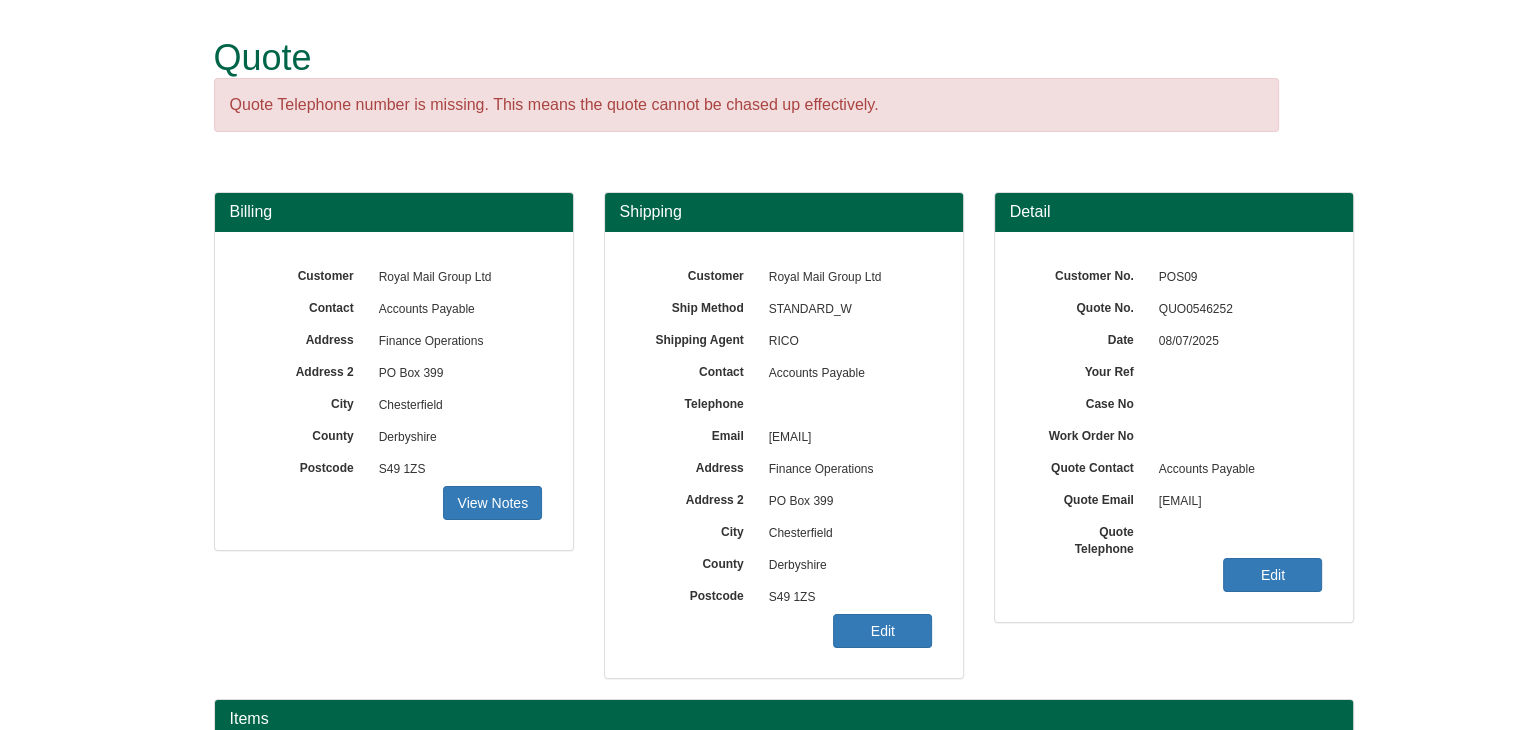 scroll, scrollTop: 241, scrollLeft: 0, axis: vertical 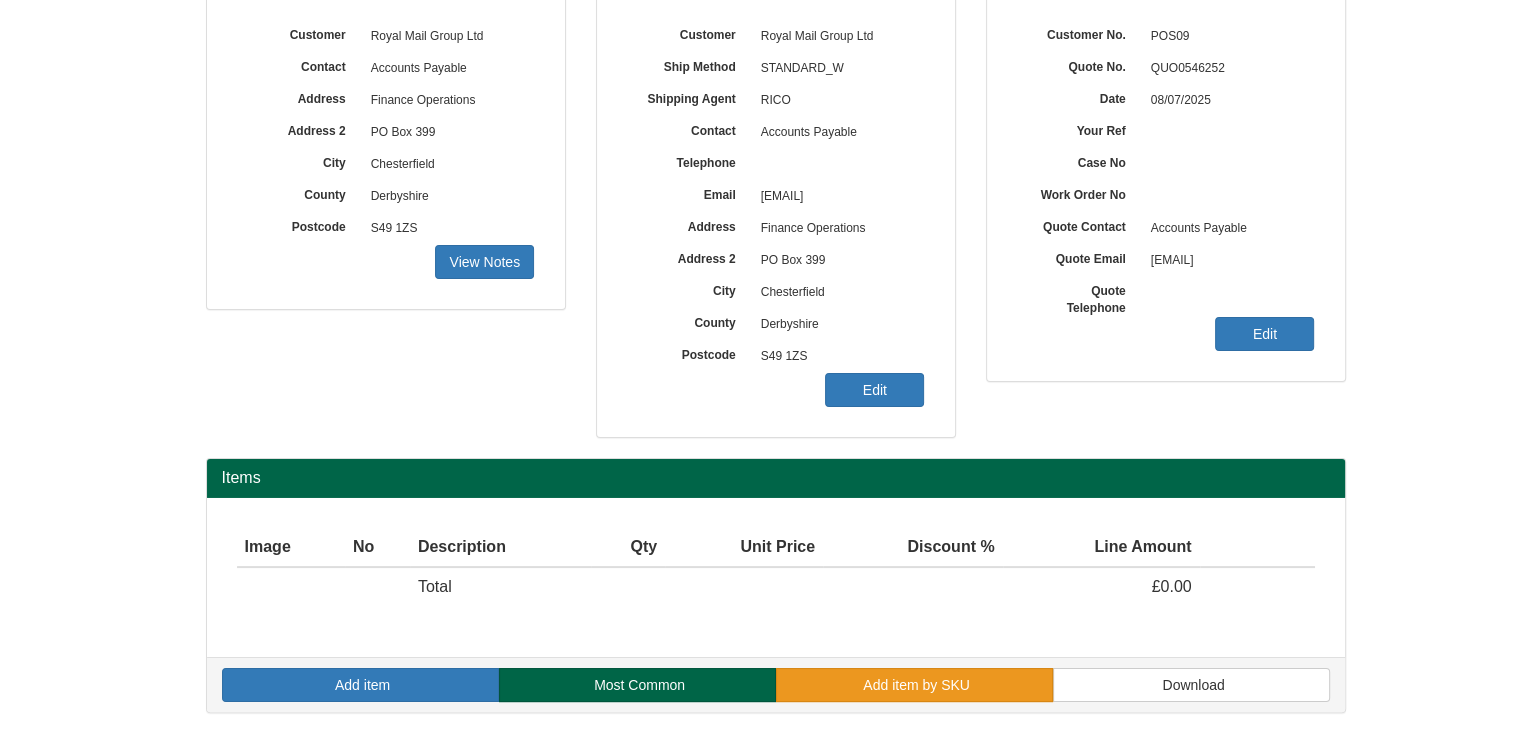 click on "Add item by SKU" at bounding box center [916, 685] 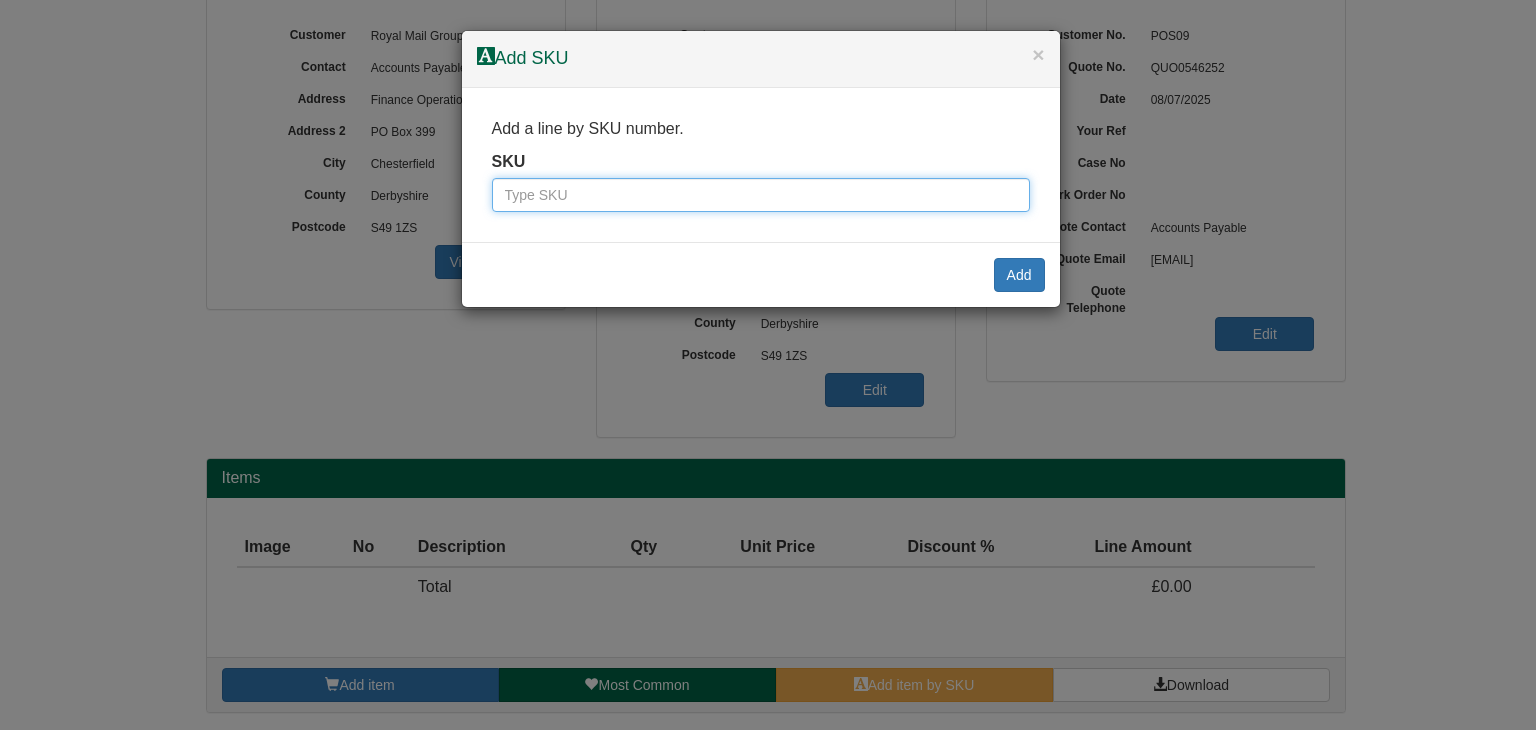 click at bounding box center (761, 195) 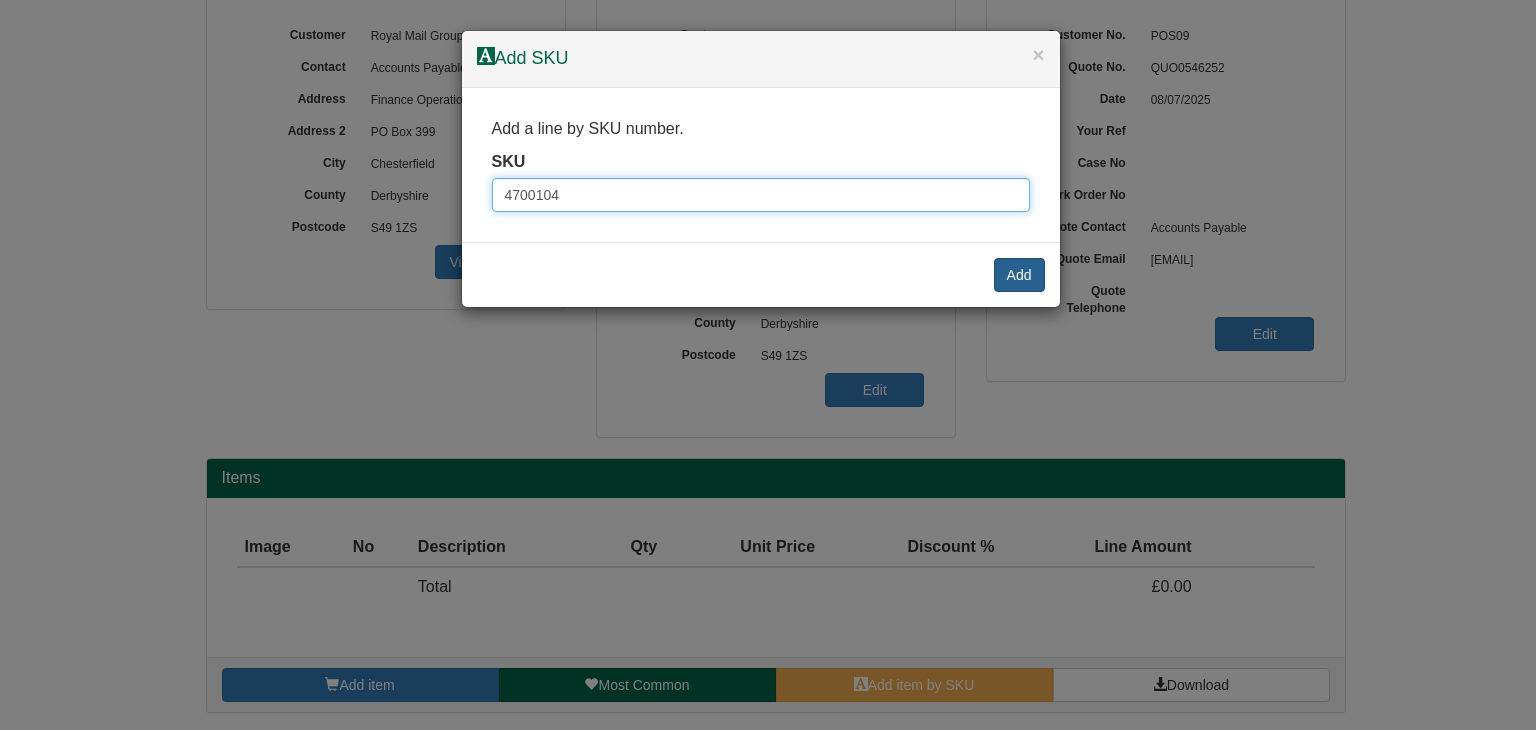 type on "4700104" 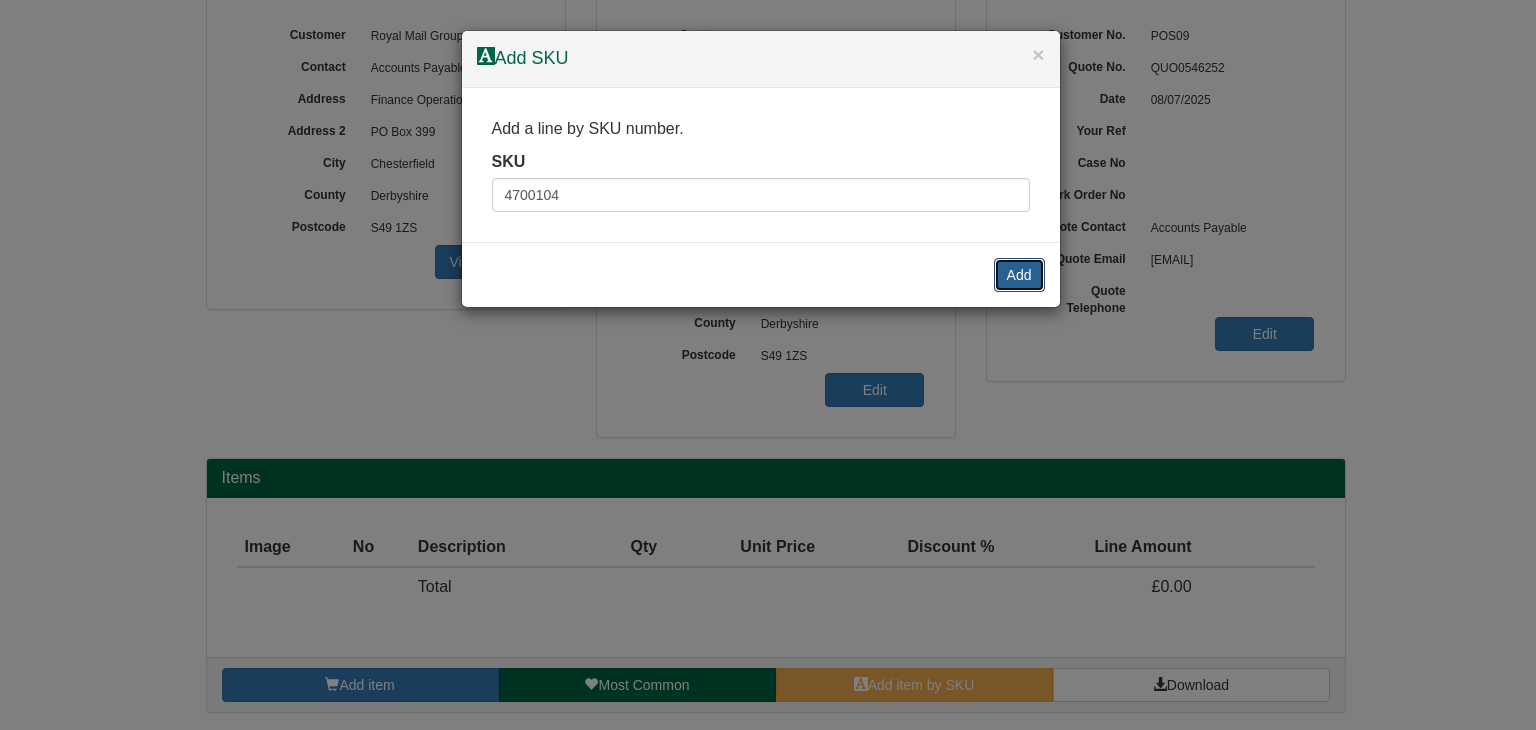 click on "Add" at bounding box center [1019, 275] 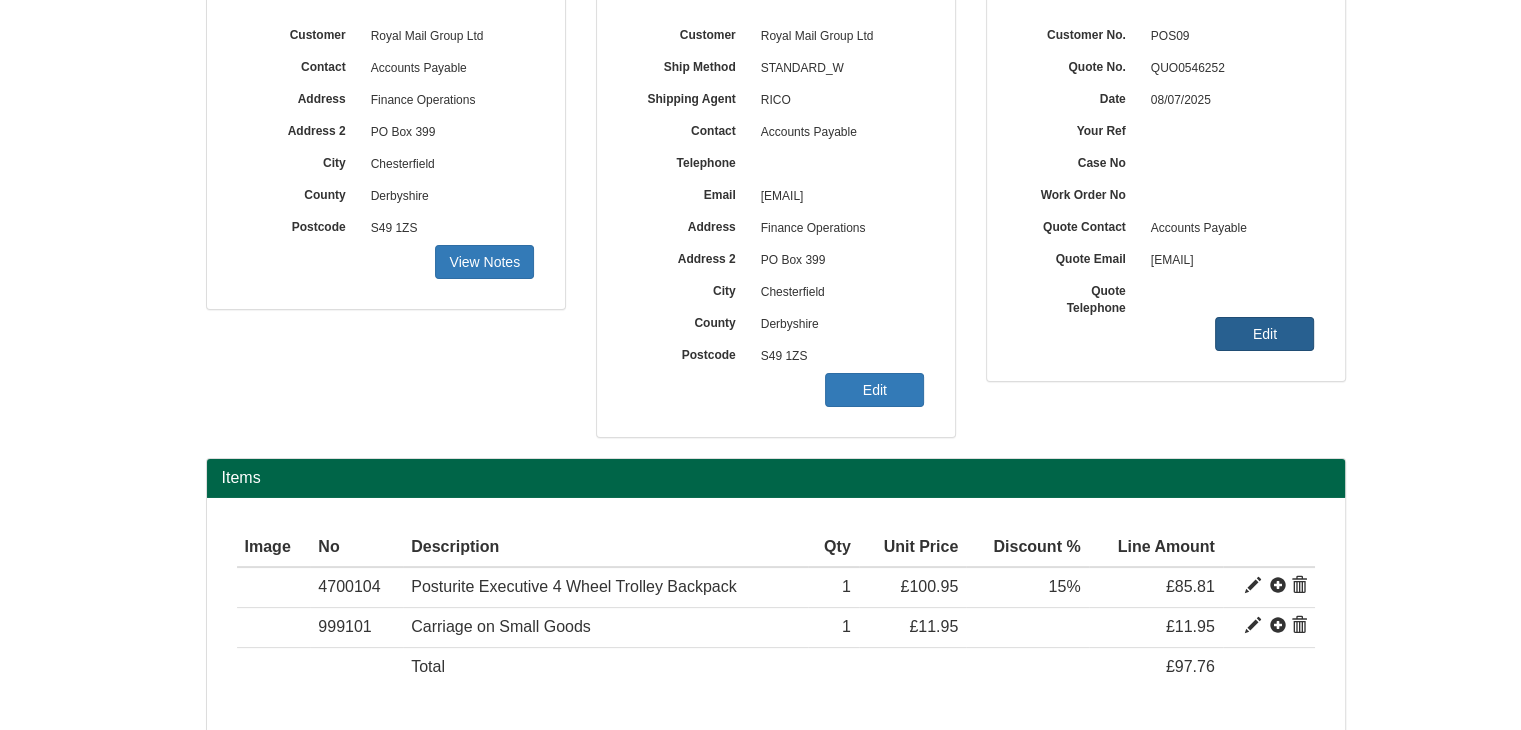 click on "Edit" at bounding box center (484, 262) 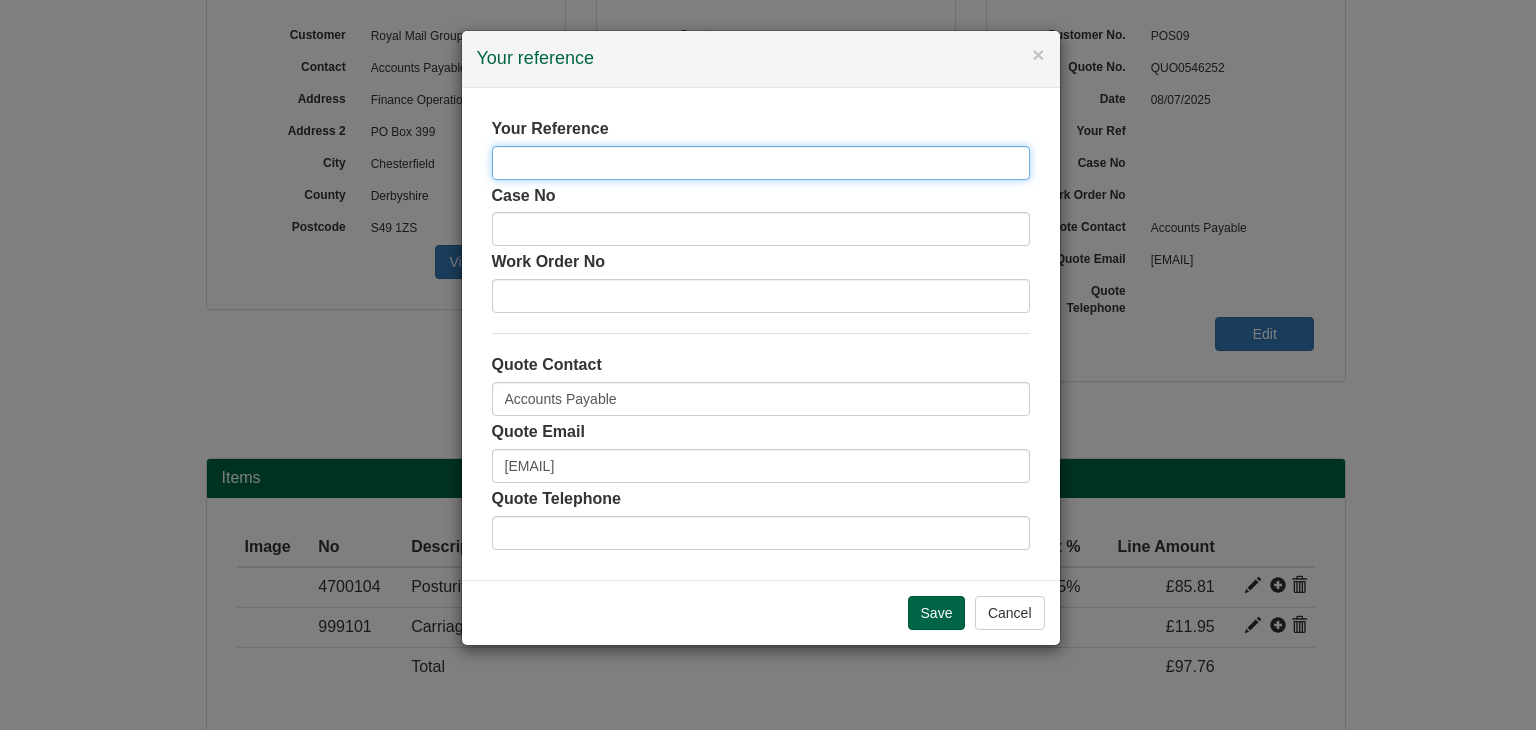 click at bounding box center [761, 163] 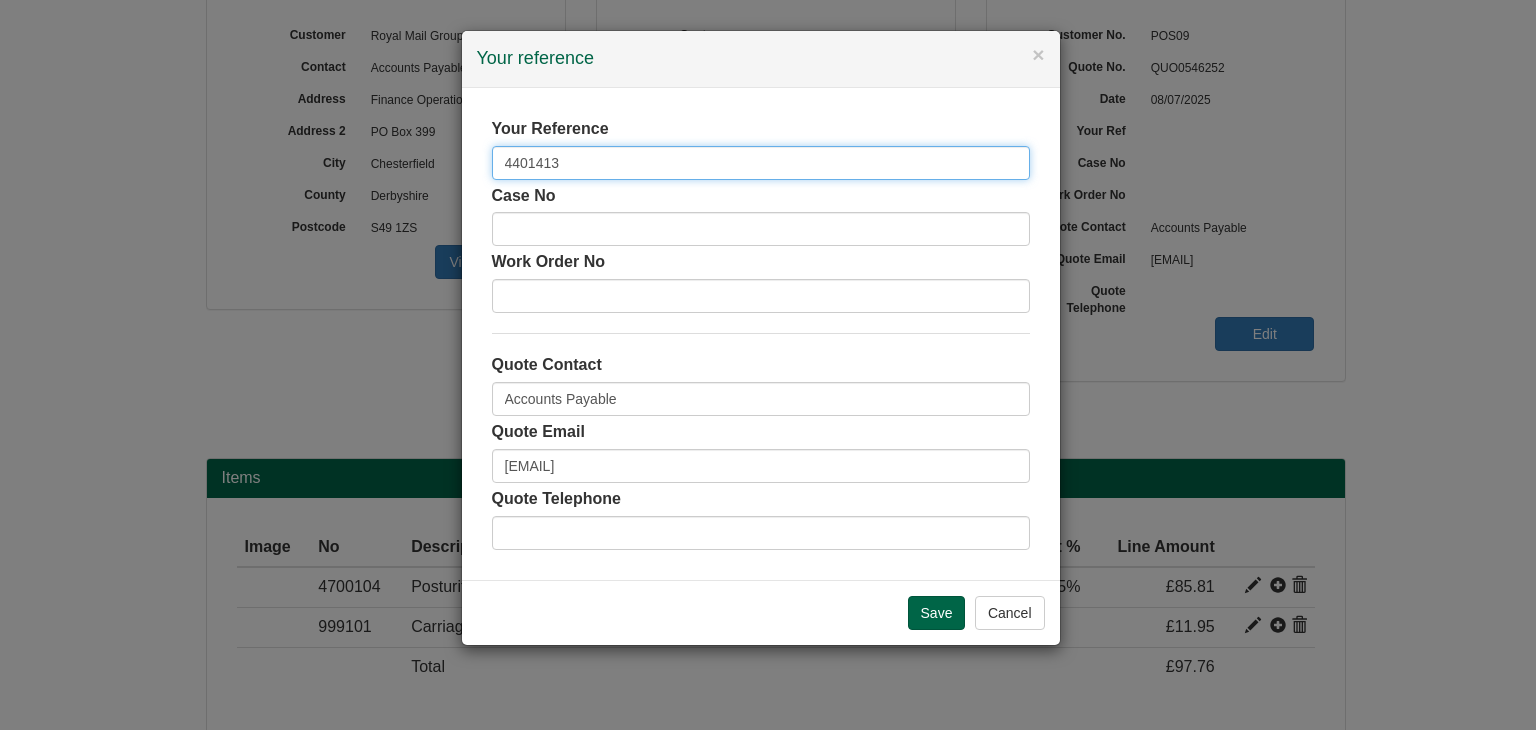 type on "4401413" 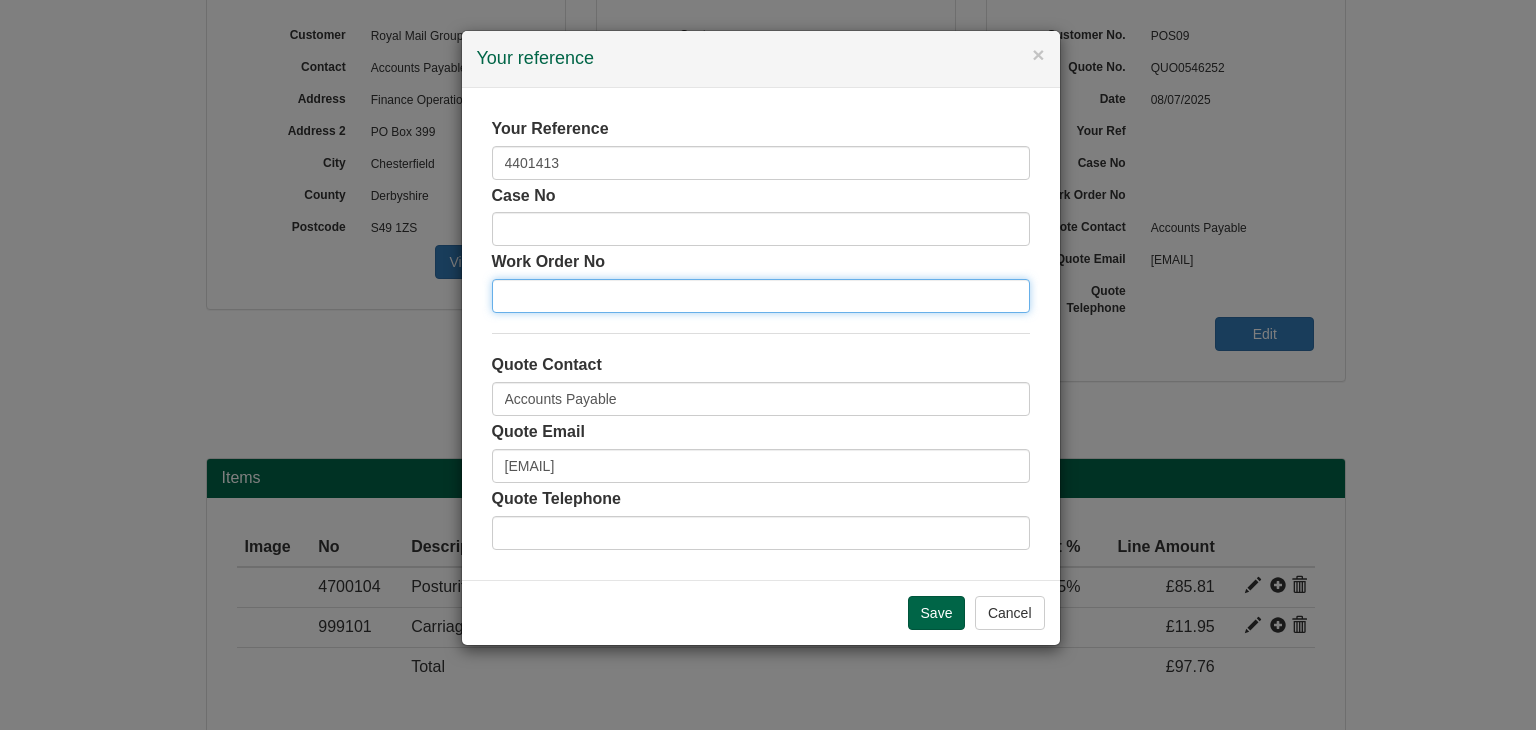 paste on "4401413" 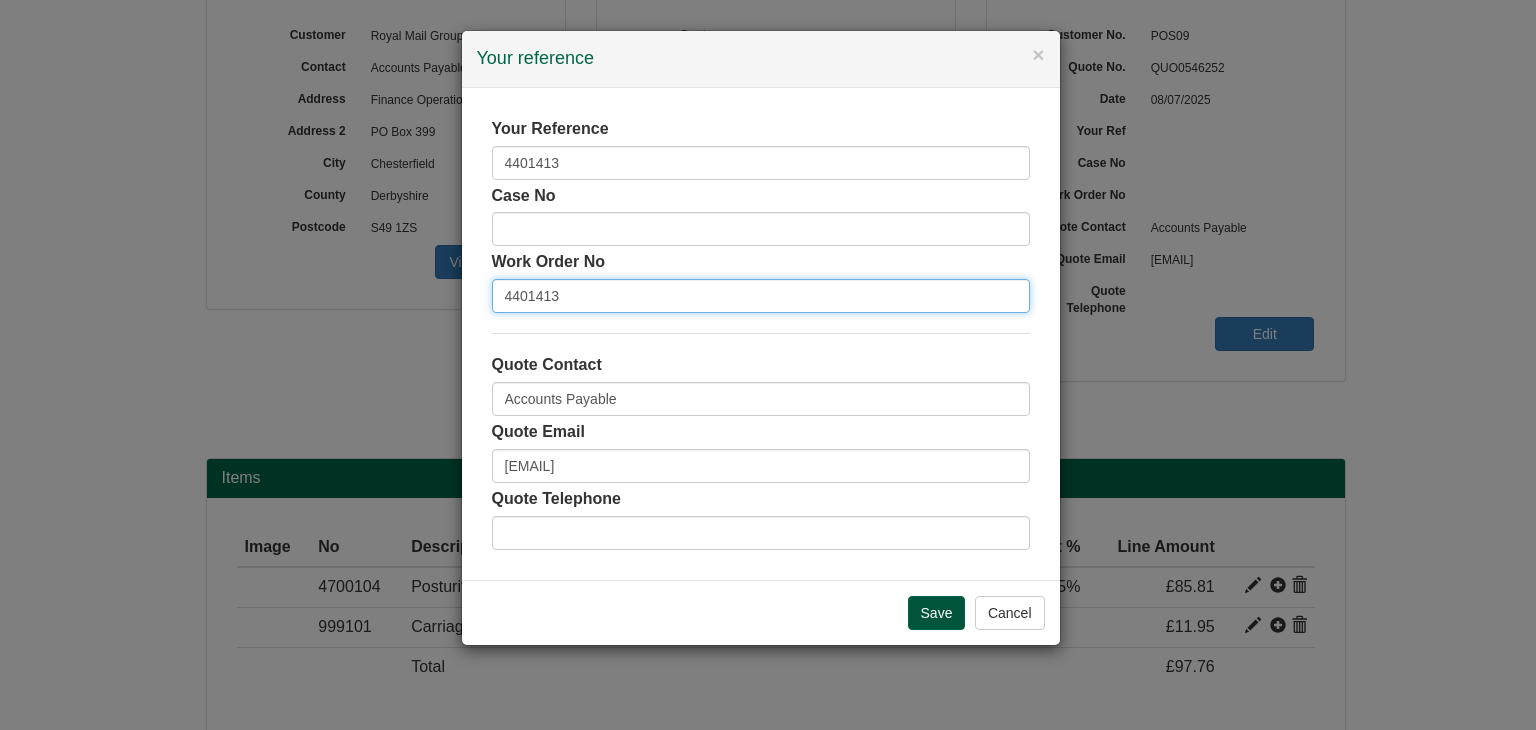 type on "4401413" 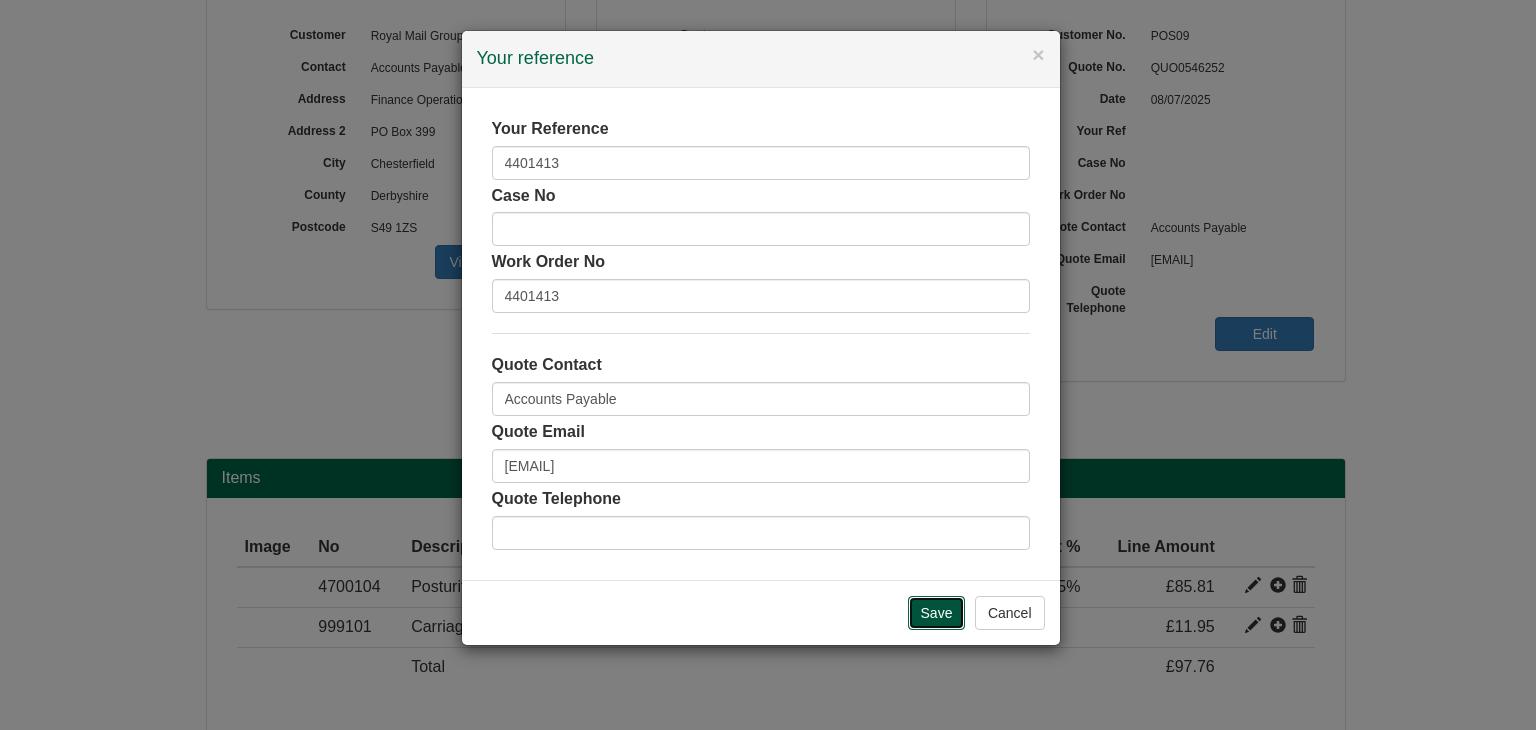 click on "Save" at bounding box center [937, 613] 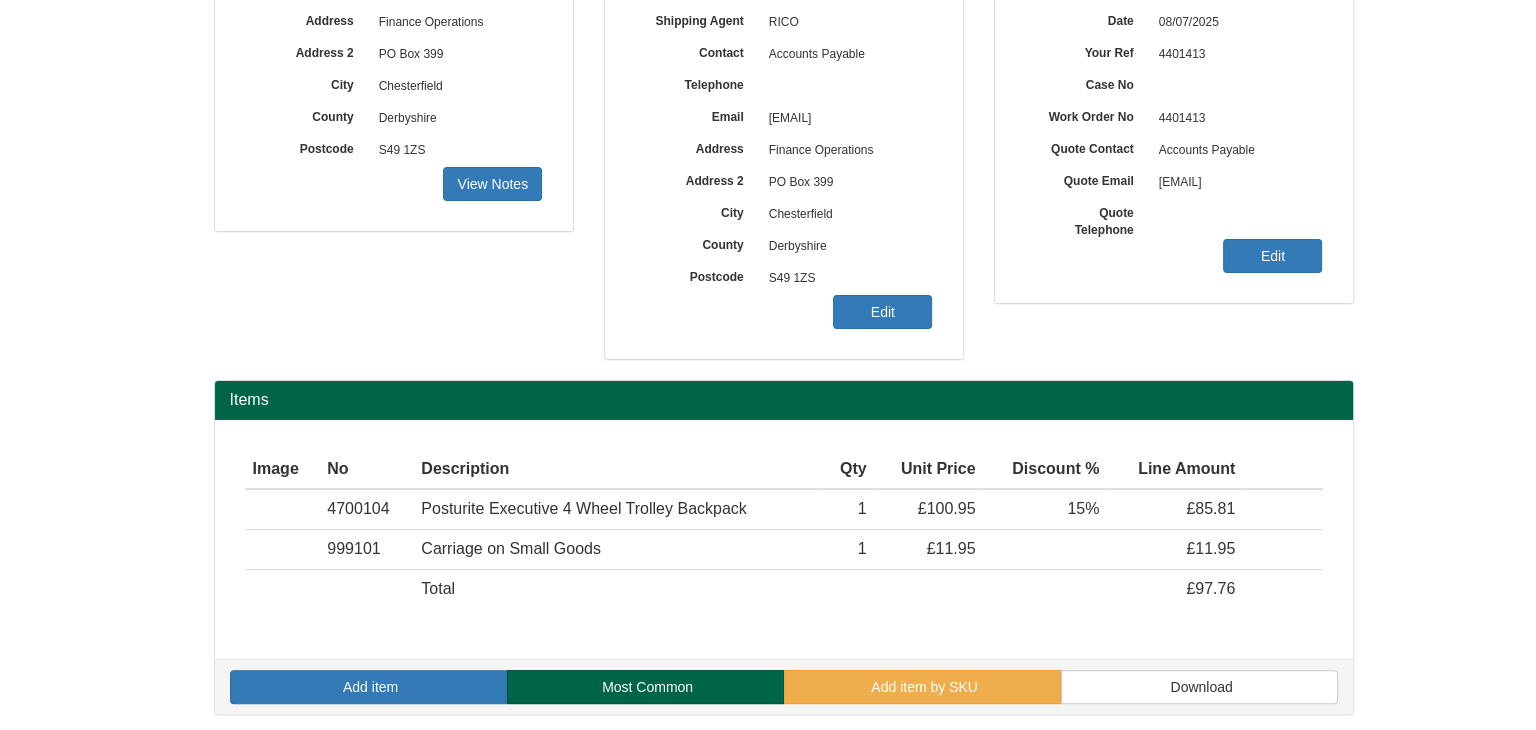 scroll, scrollTop: 320, scrollLeft: 0, axis: vertical 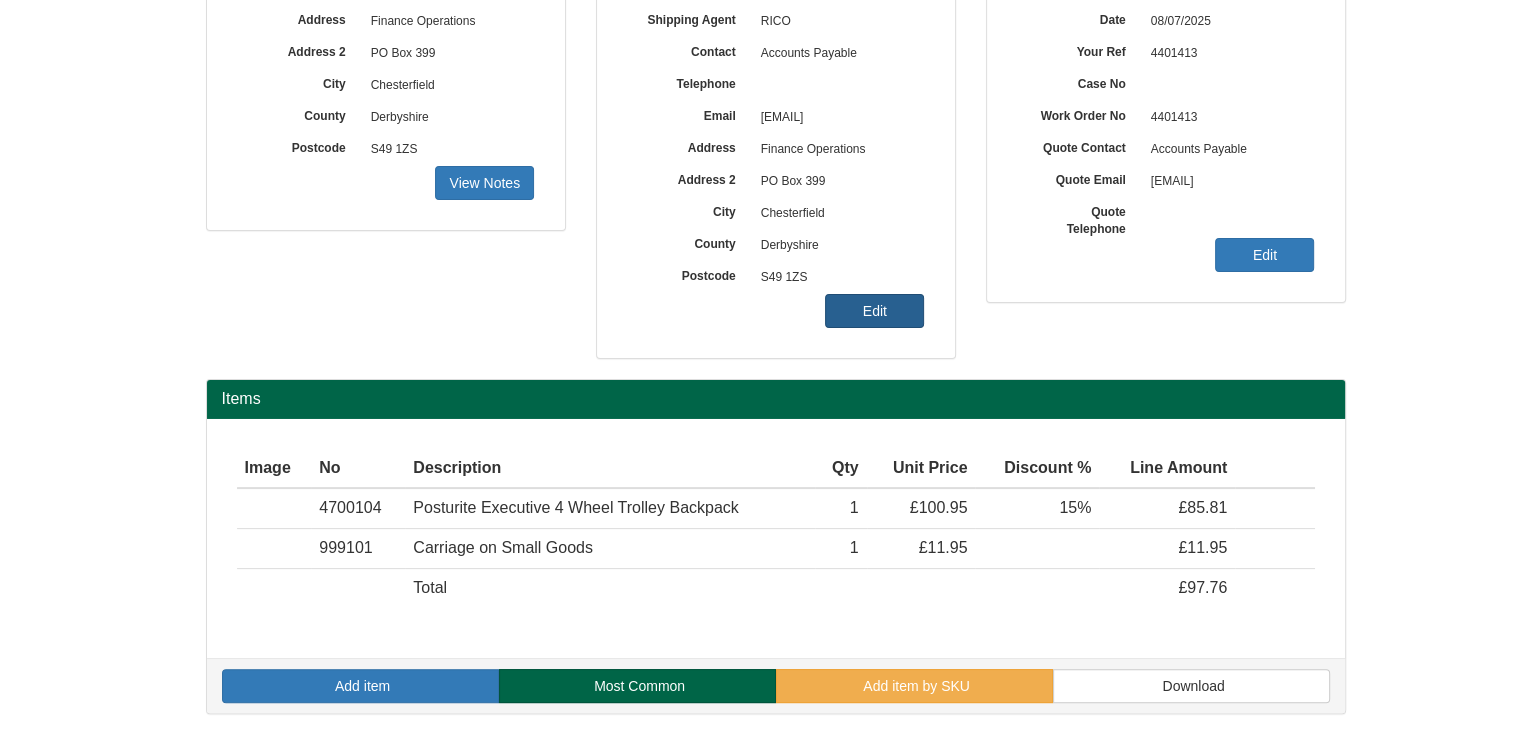 click on "Edit" at bounding box center [484, 183] 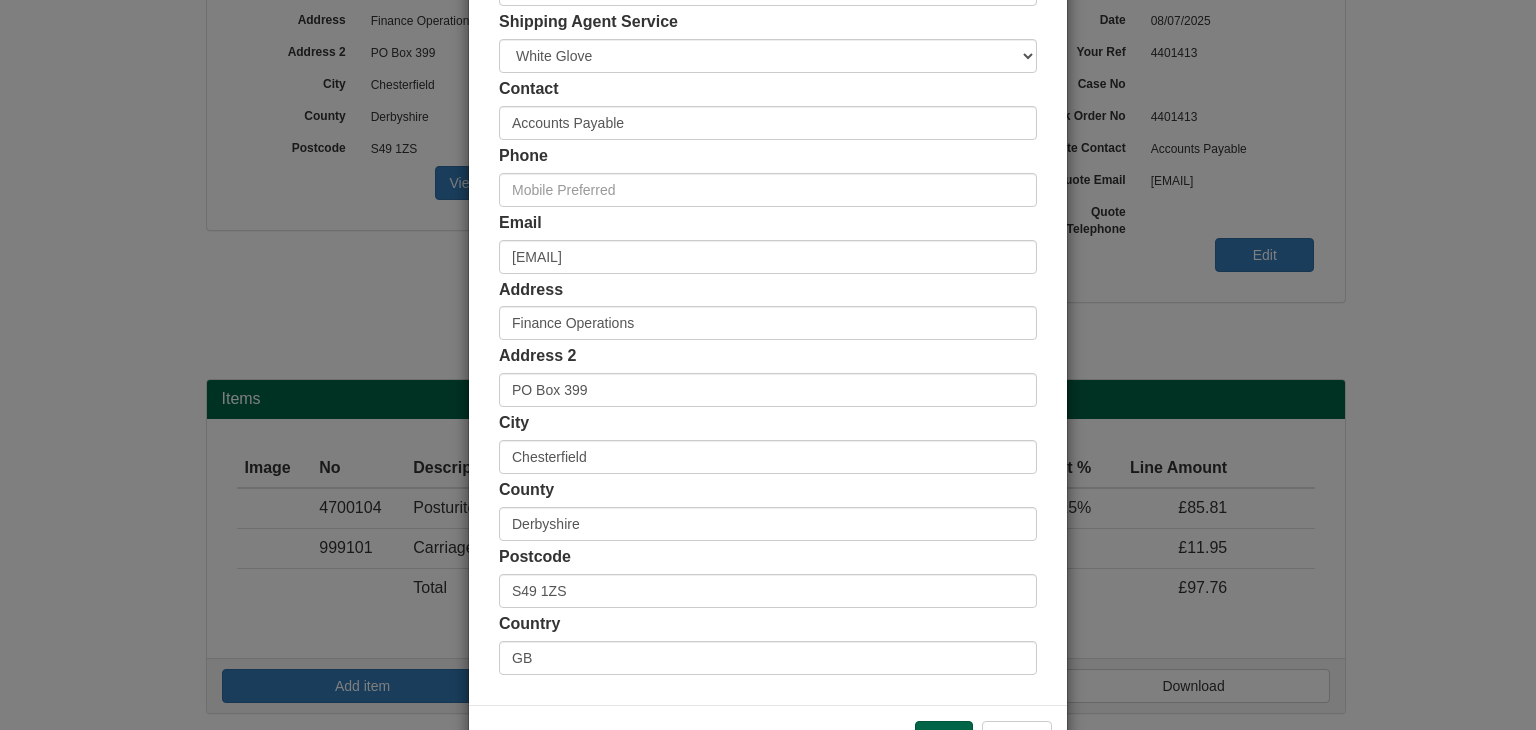 scroll, scrollTop: 308, scrollLeft: 0, axis: vertical 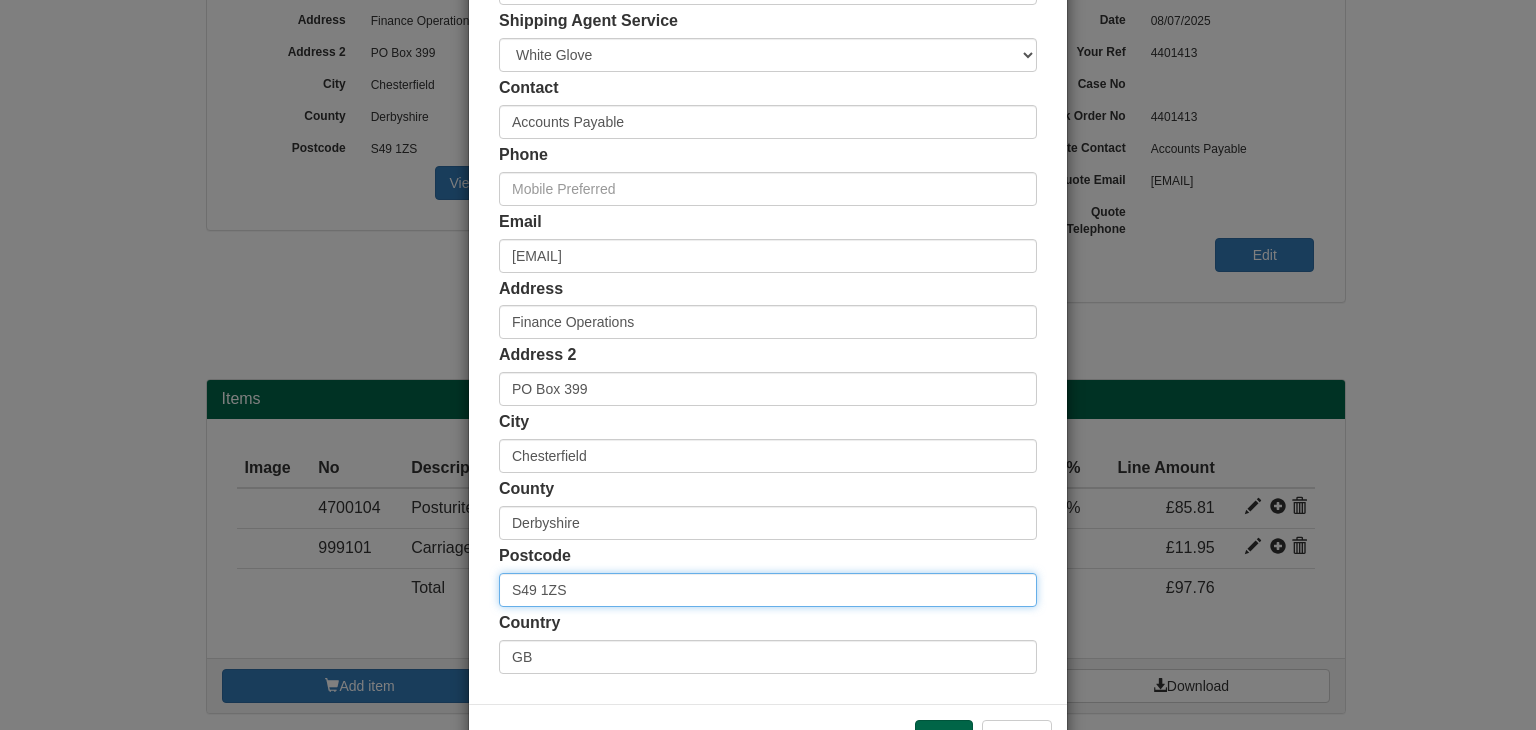 drag, startPoint x: 558, startPoint y: 585, endPoint x: 457, endPoint y: 587, distance: 101.0198 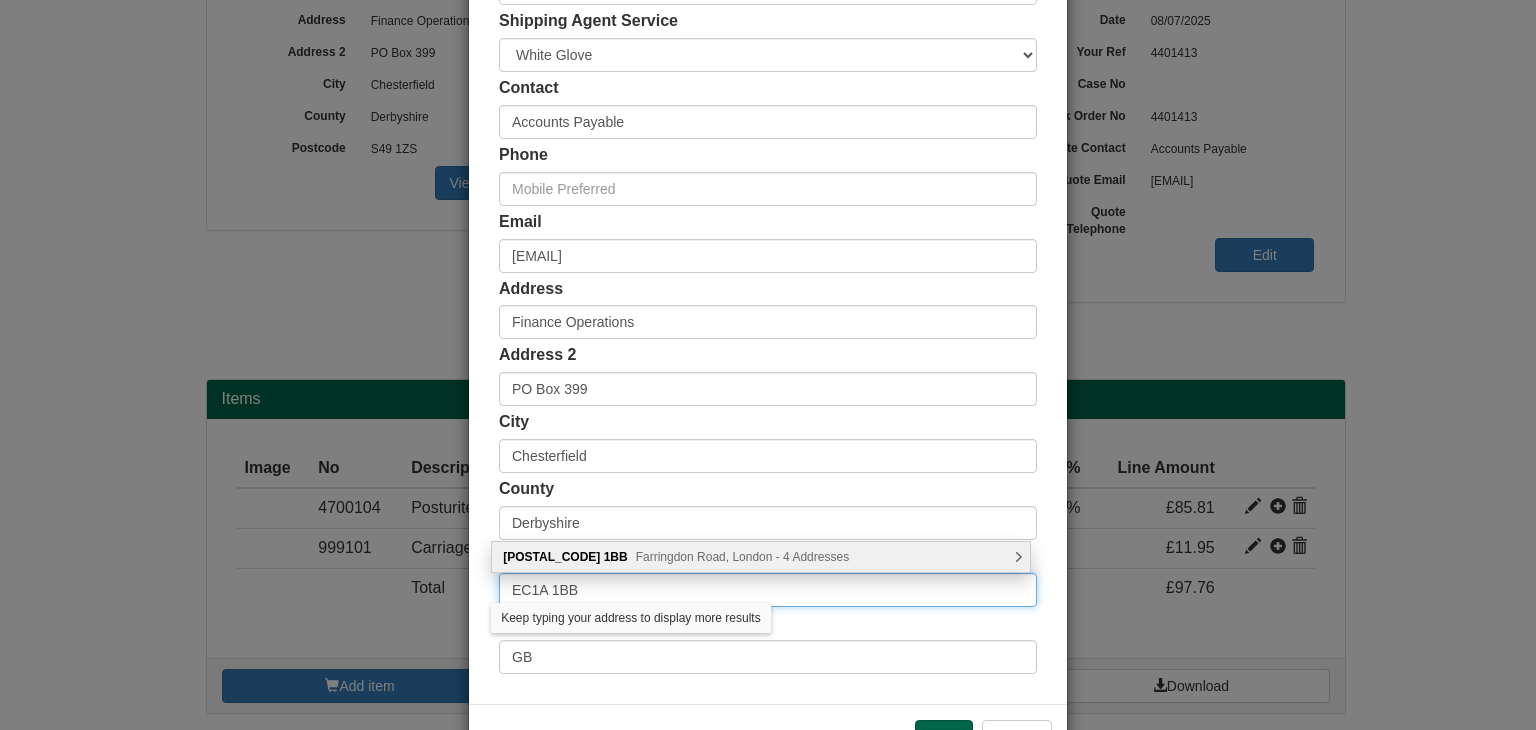 type on "EC1A 1BB" 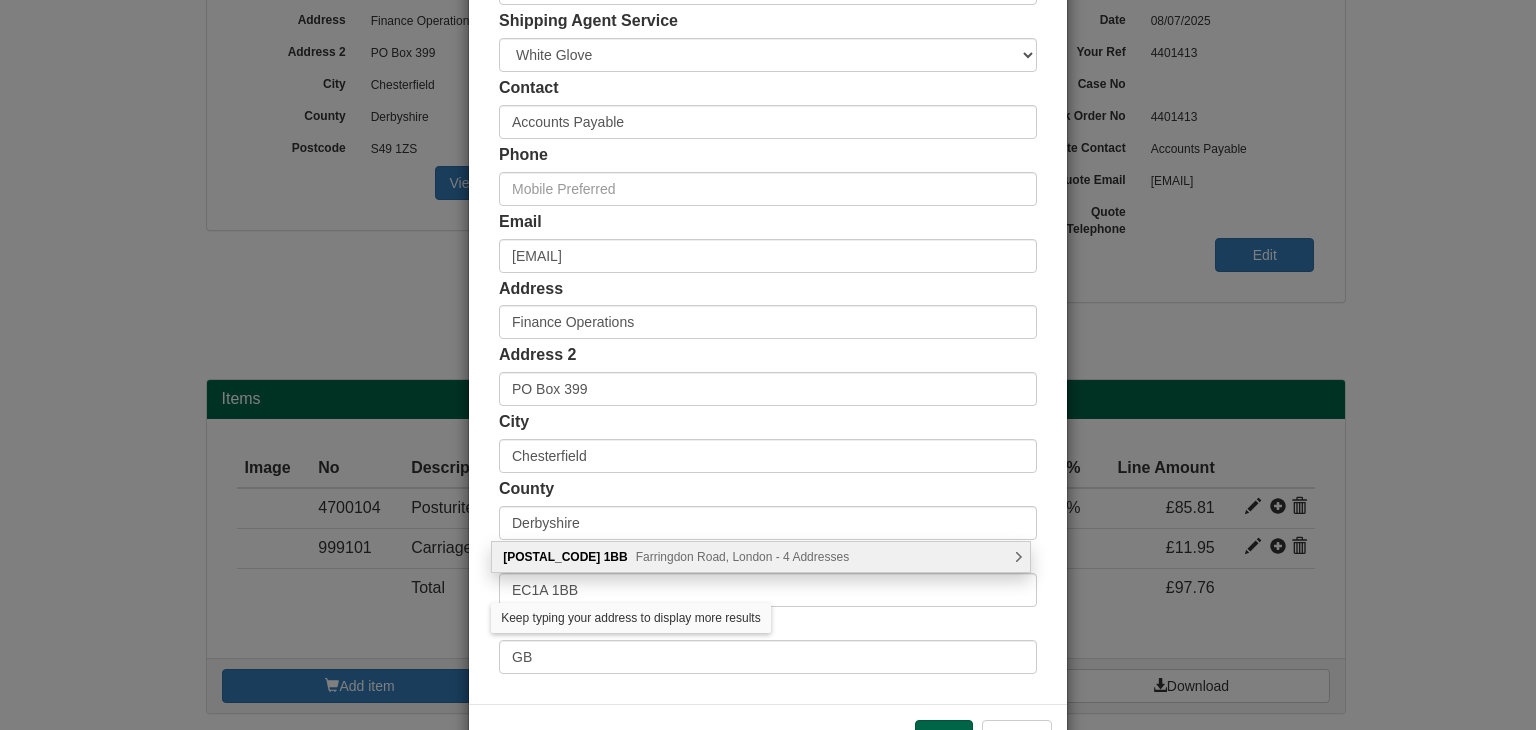 click on "Farringdon Road, London - 4 Addresses" at bounding box center (742, 557) 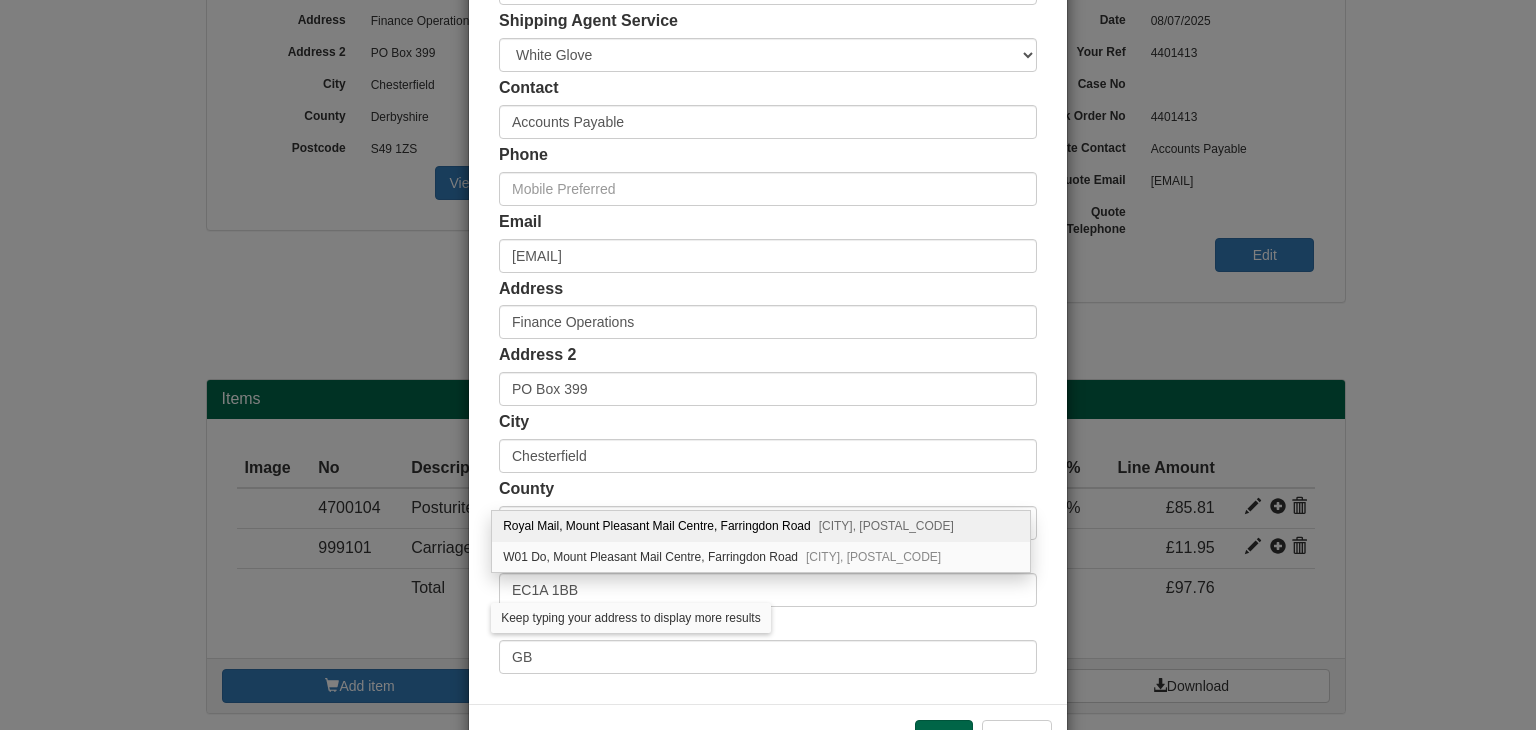 click on "Royal Mail, Mount Pleasant Mail Centre, Farringdon Road London, EC1A 1BB" at bounding box center [761, 526] 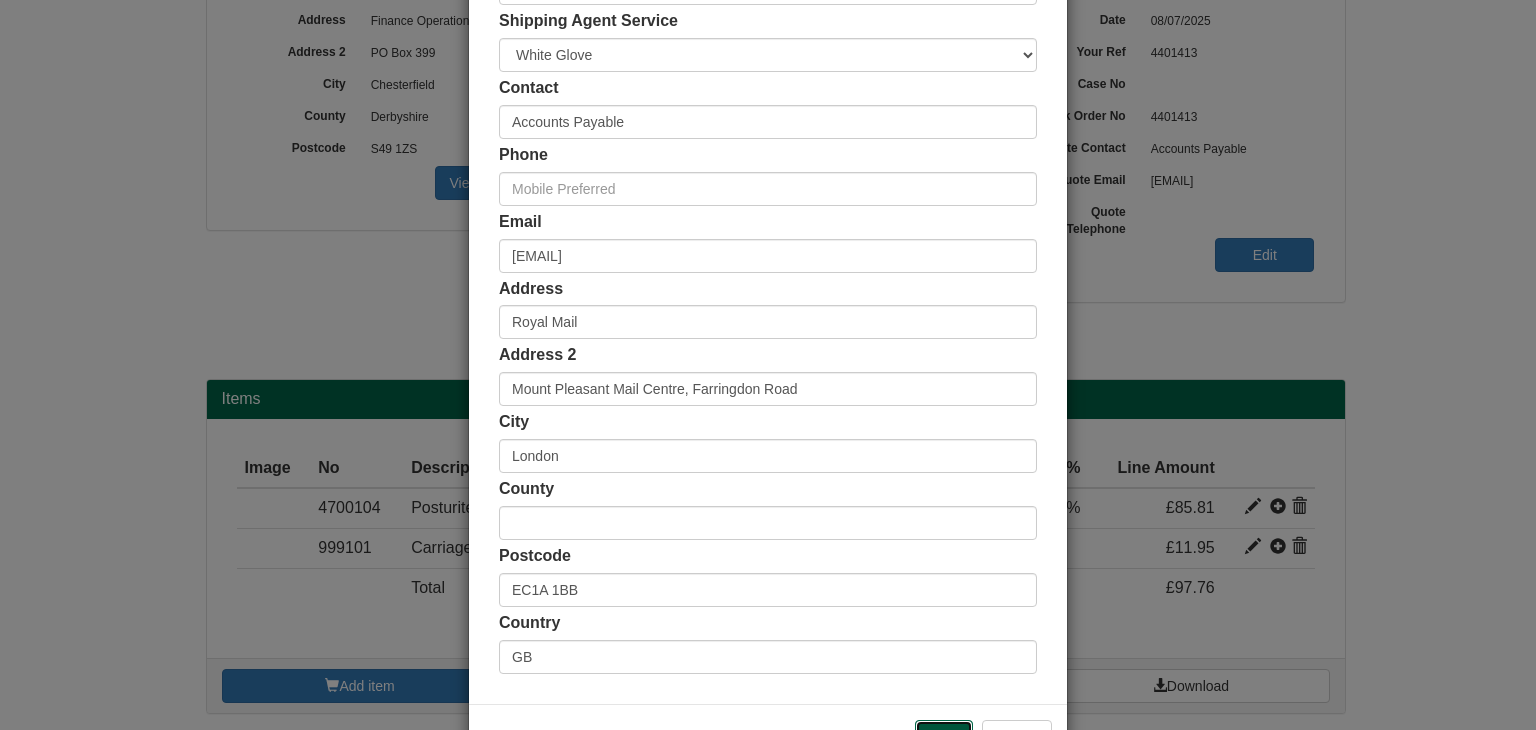 click on "Save" at bounding box center (944, 737) 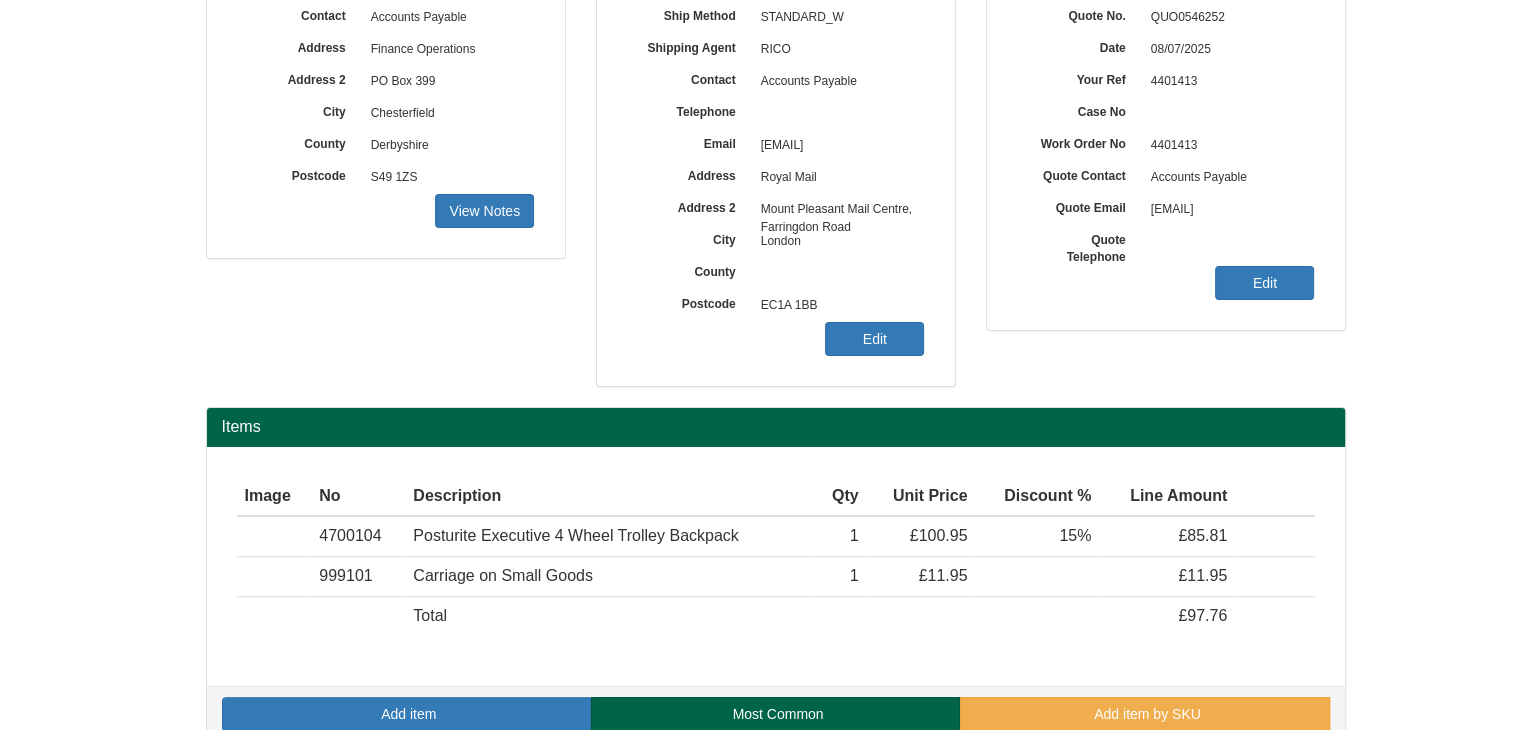 scroll, scrollTop: 294, scrollLeft: 0, axis: vertical 